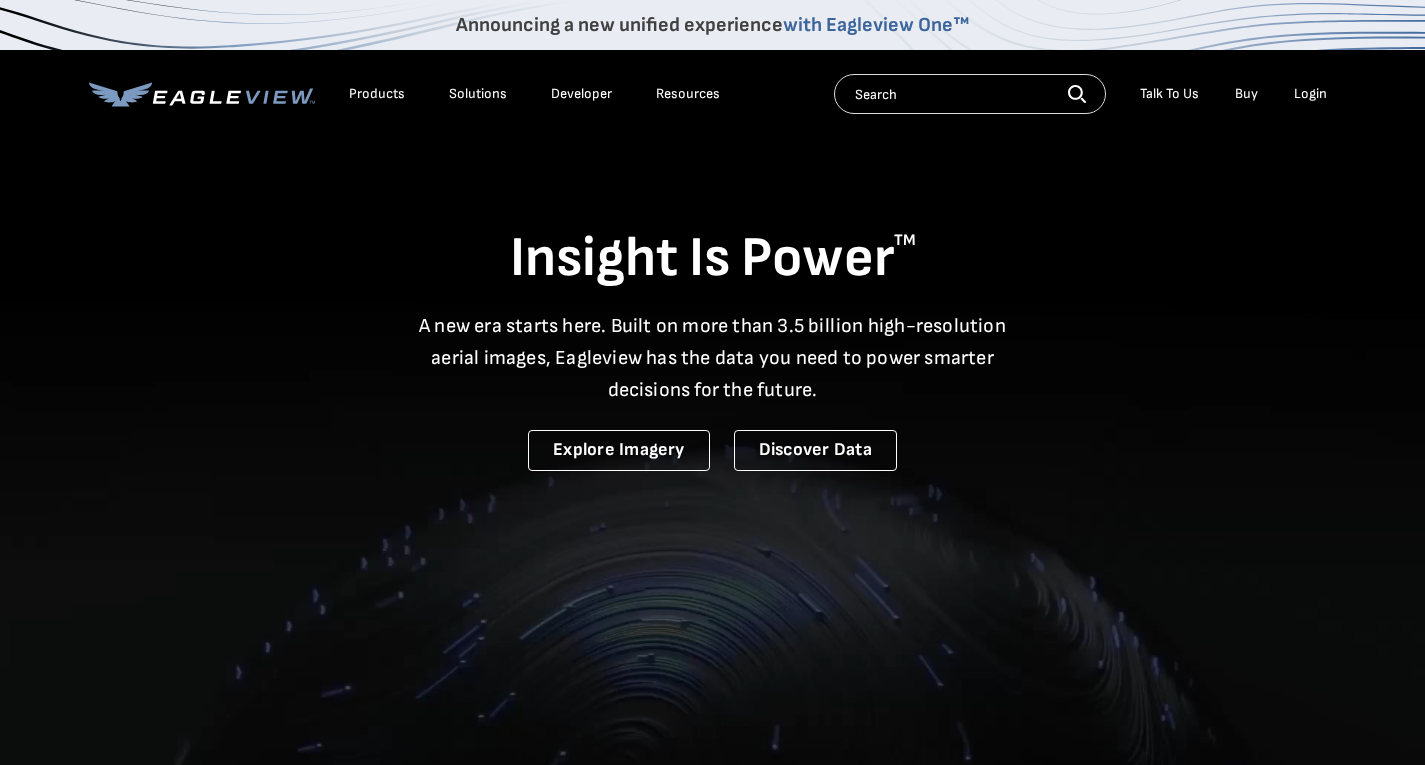 scroll, scrollTop: 0, scrollLeft: 0, axis: both 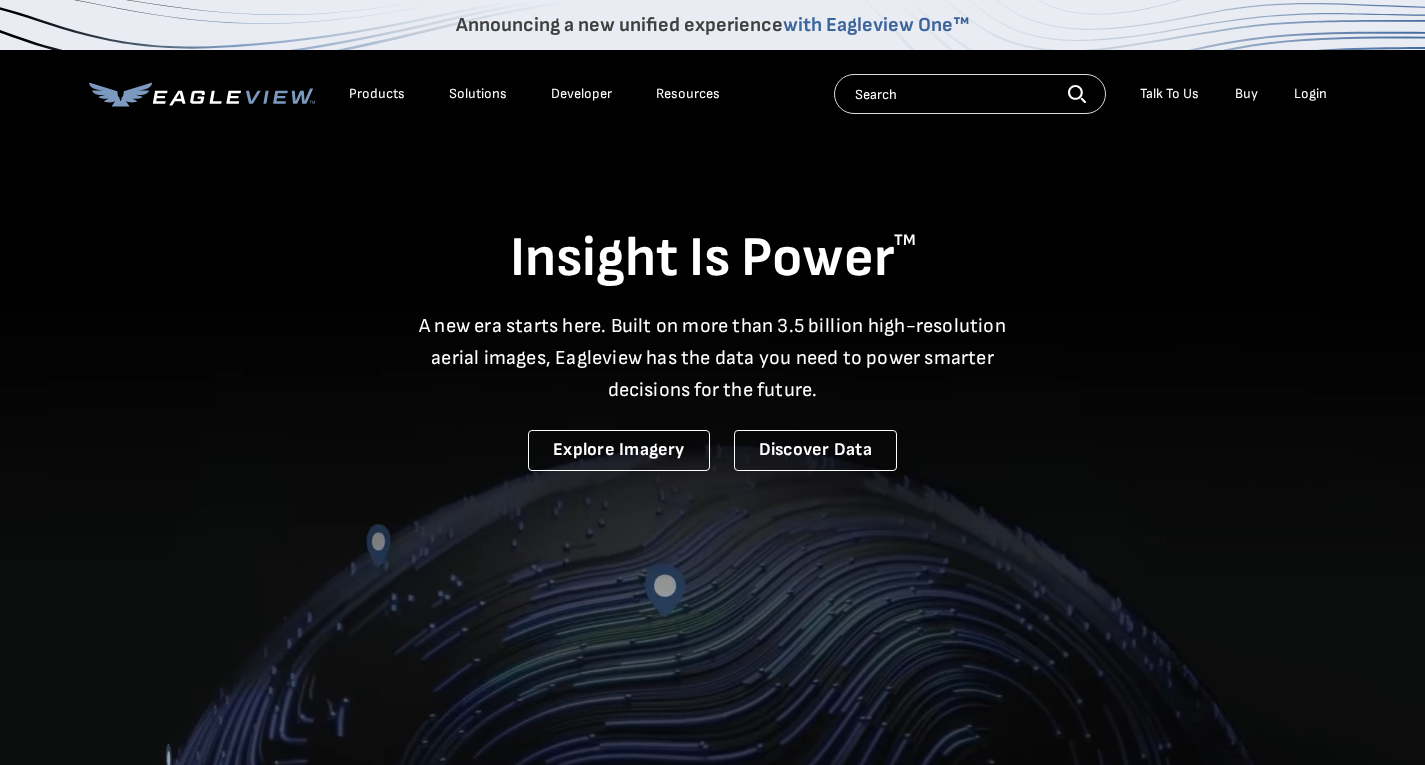 click on "Login" at bounding box center (1310, 94) 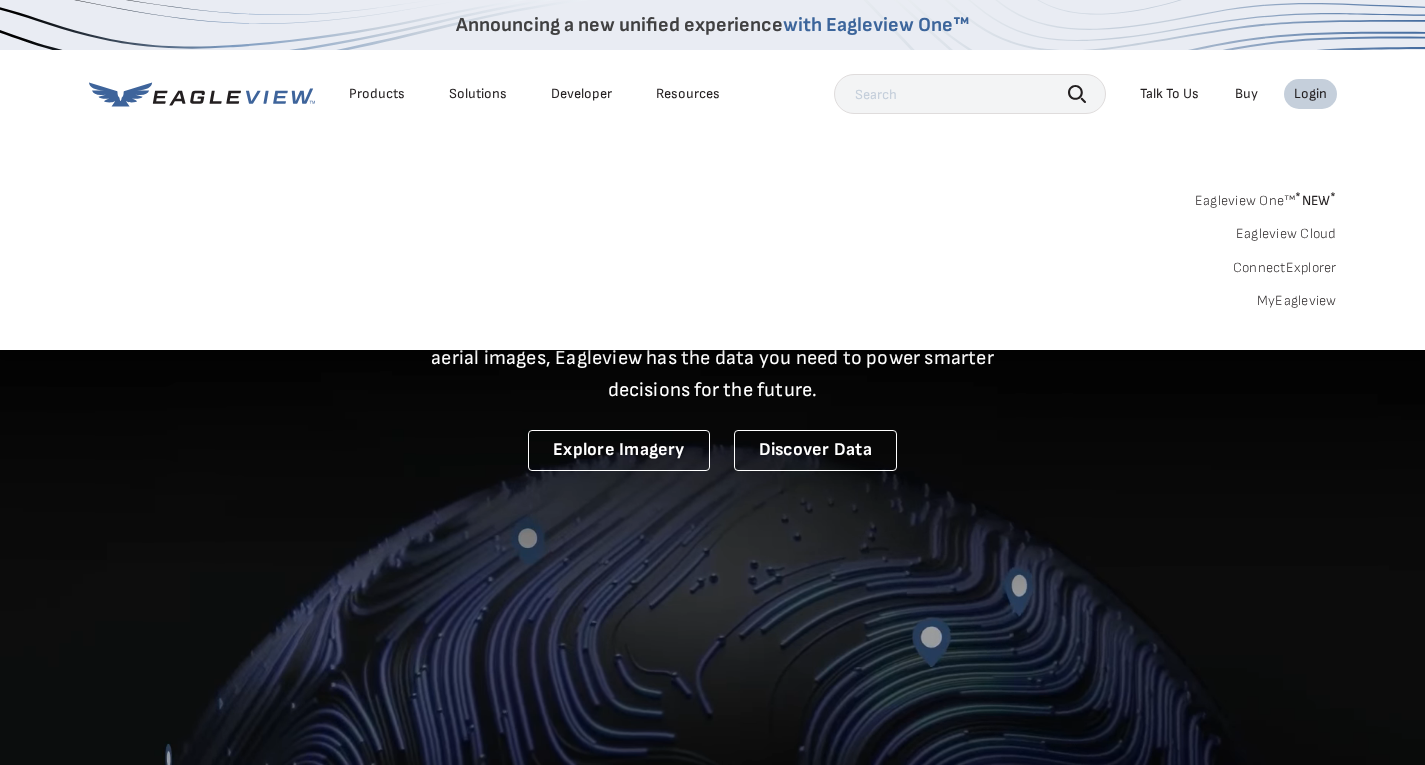 click on "MyEagleview" at bounding box center (1297, 301) 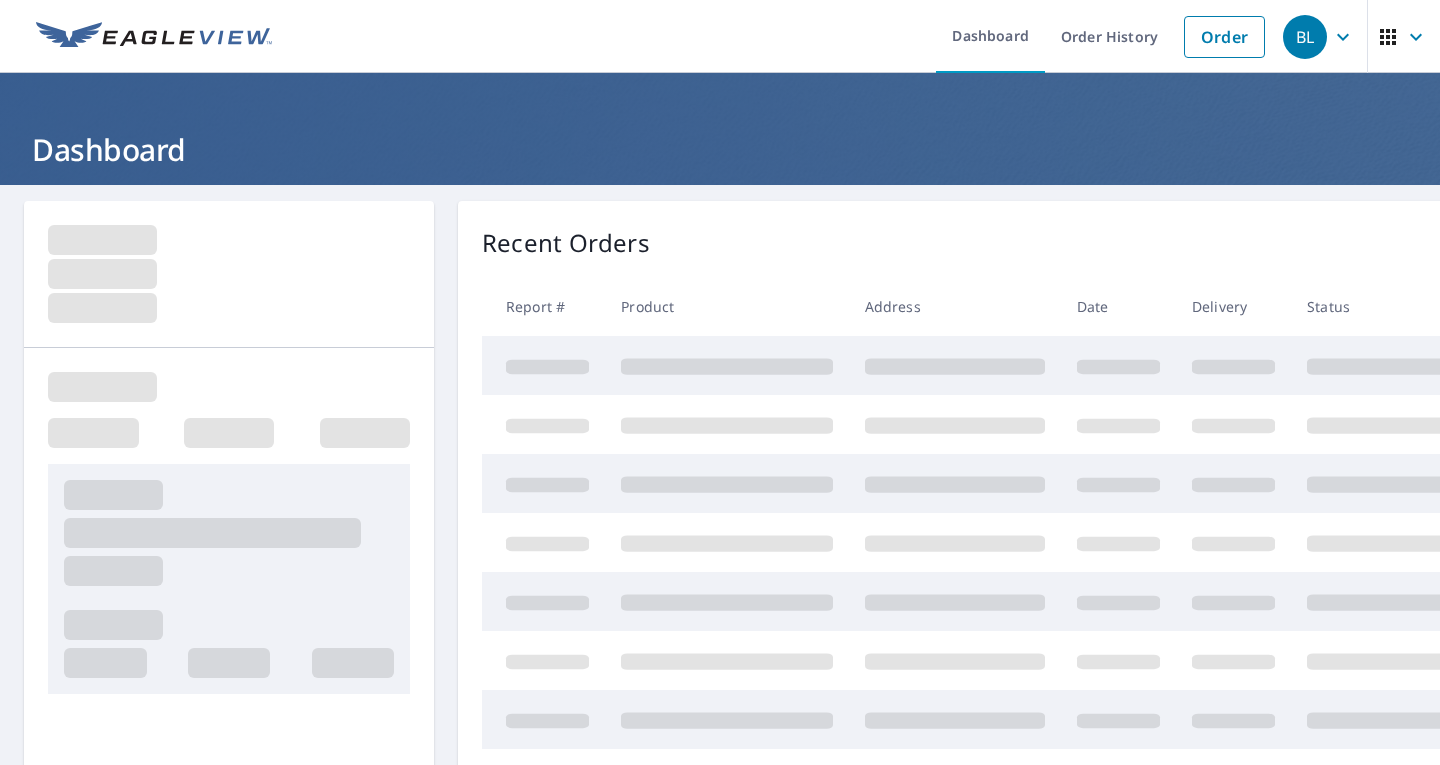 scroll, scrollTop: 0, scrollLeft: 0, axis: both 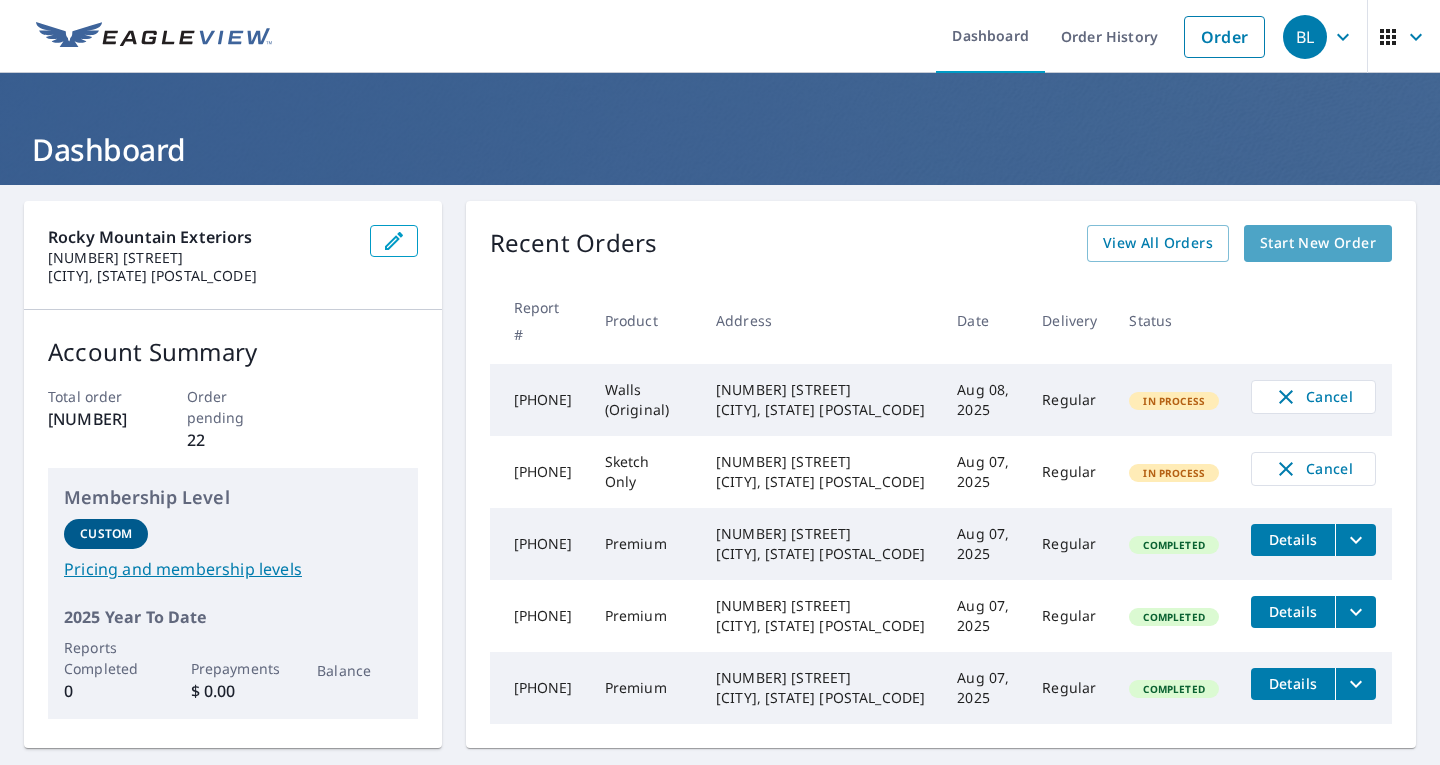 click on "Start New Order" at bounding box center [1318, 243] 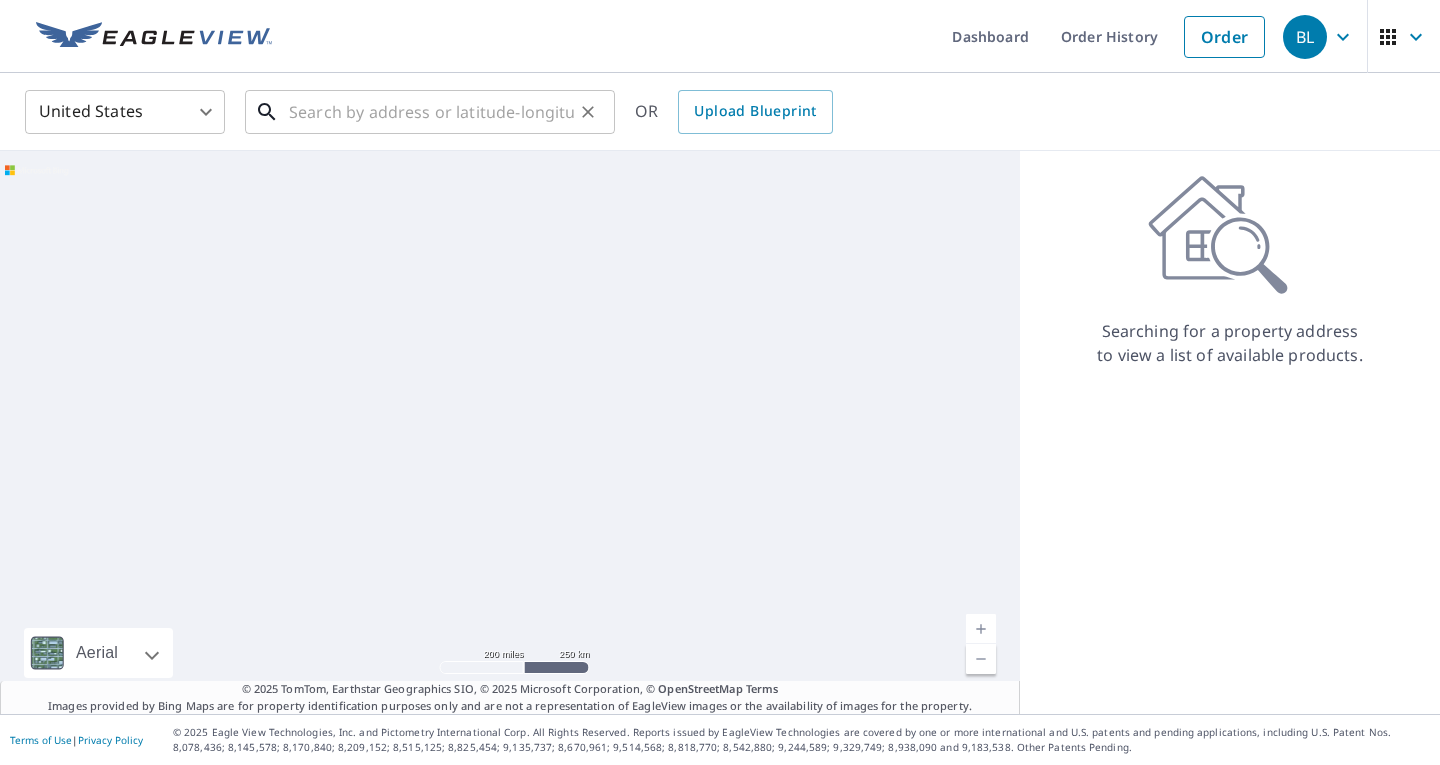 click at bounding box center [431, 112] 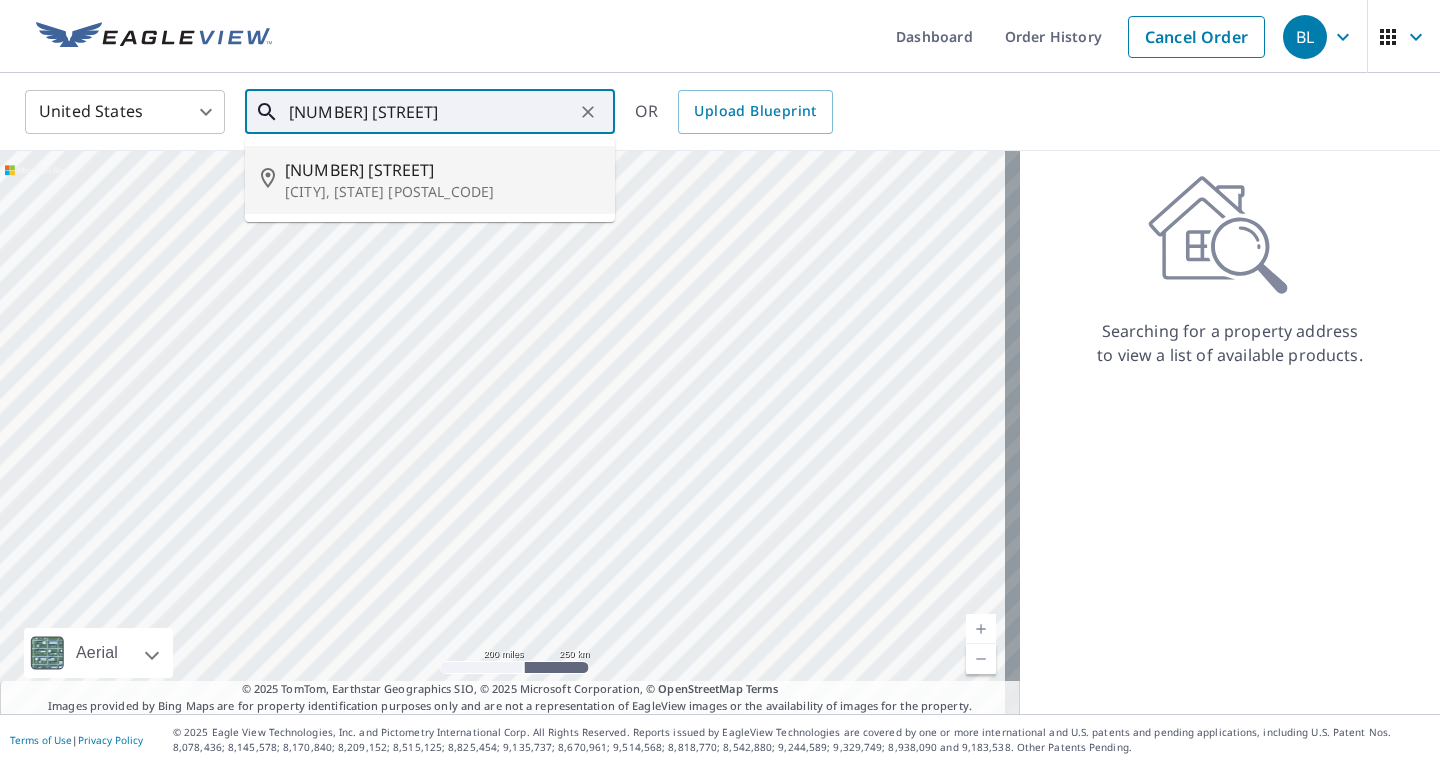 click on "[CITY], [STATE] [POSTAL_CODE]" at bounding box center [442, 192] 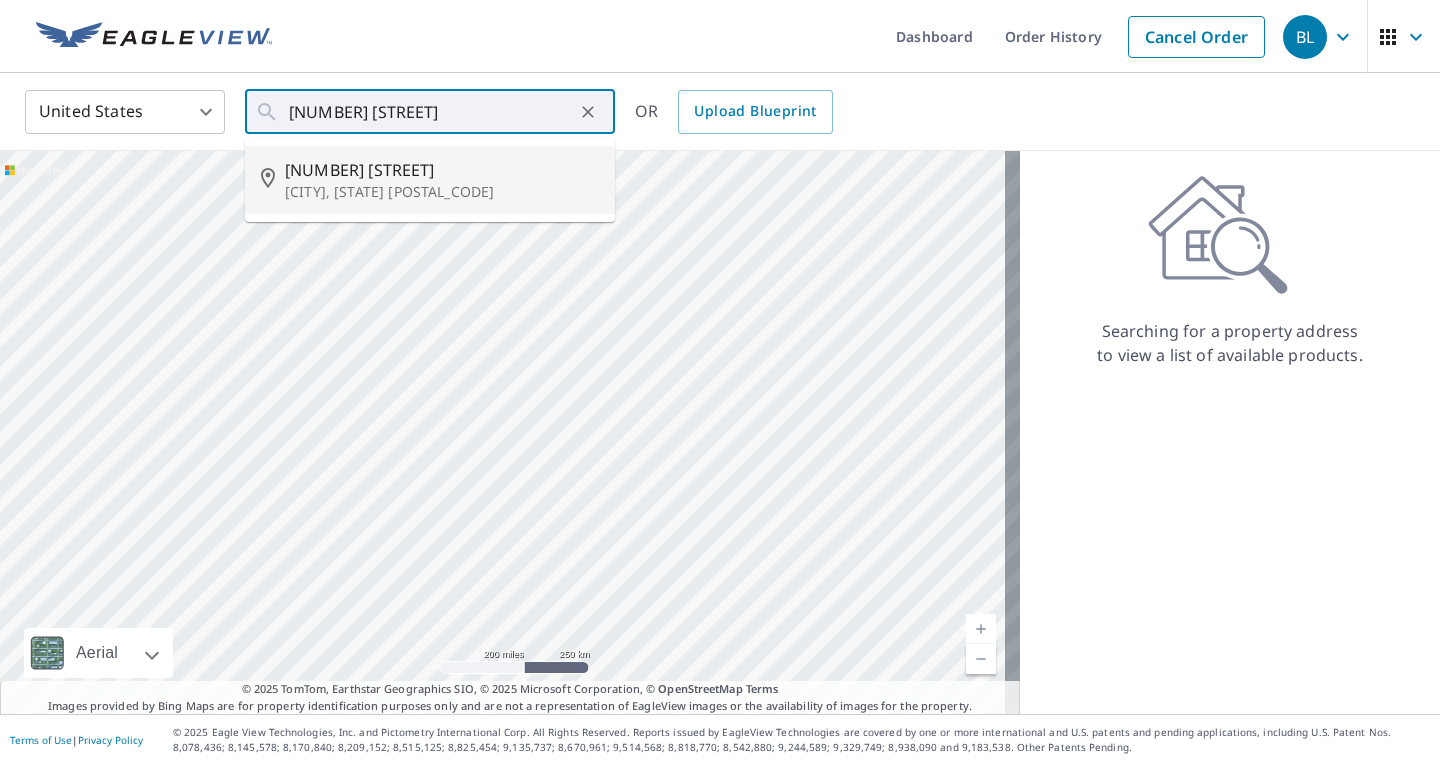 type on "[NUMBER] [STREET] [CITY], [STATE] [POSTAL_CODE]" 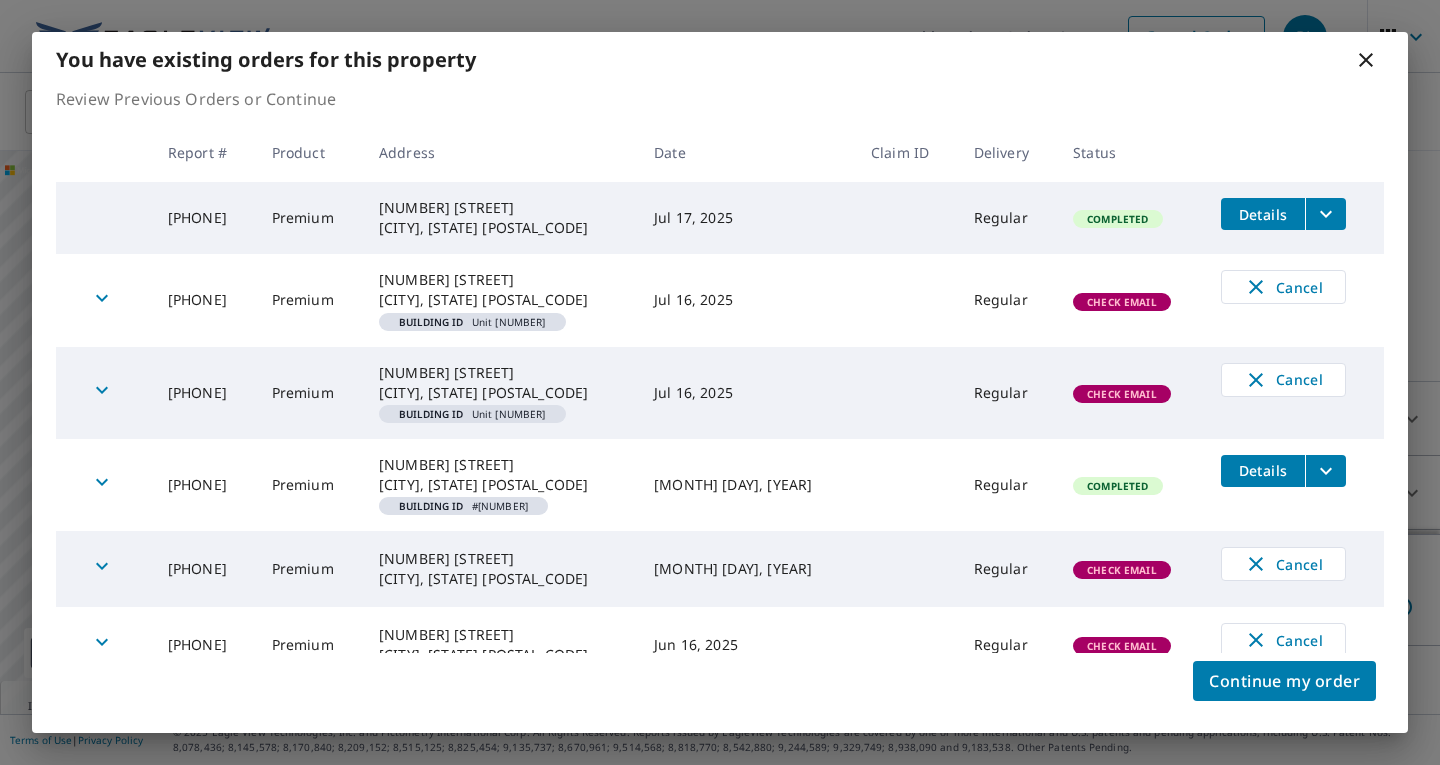 click 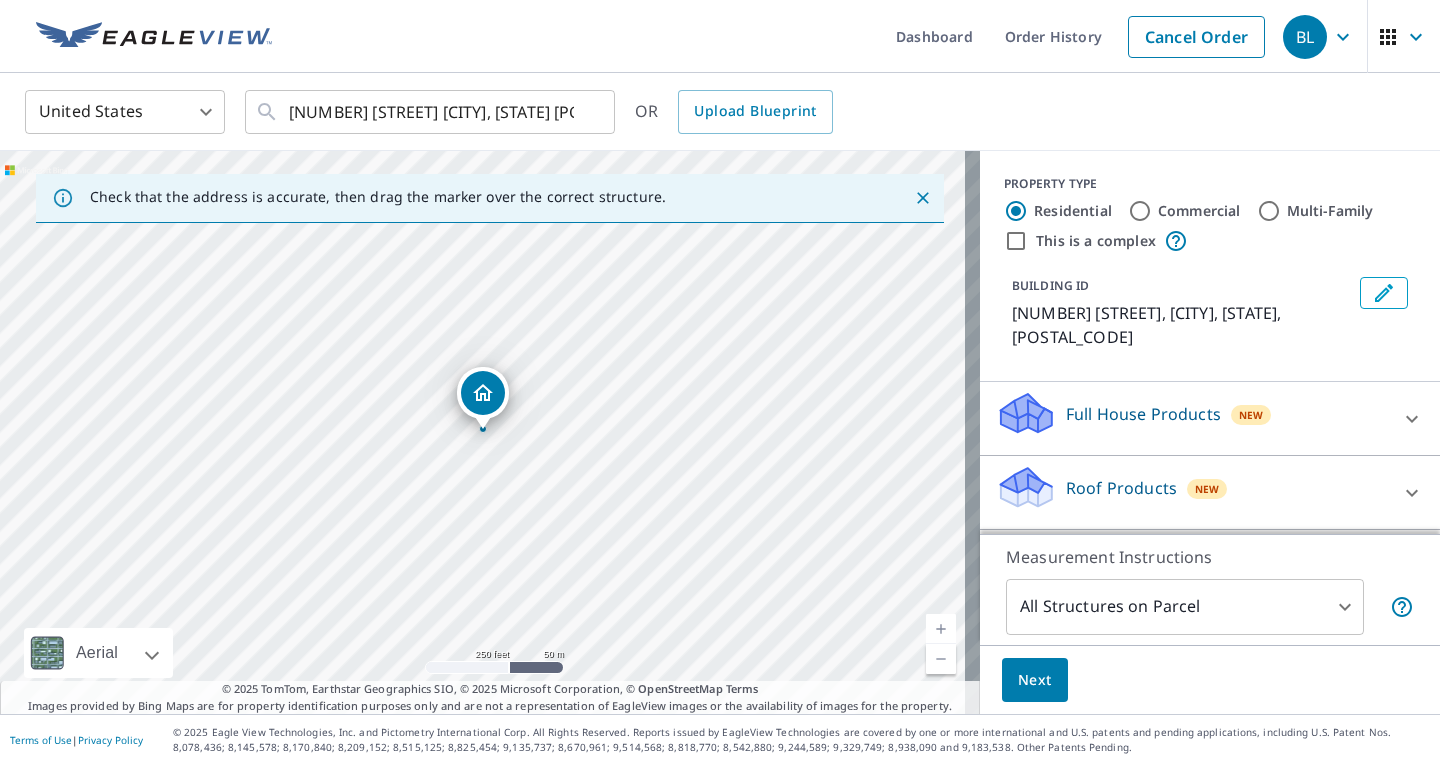 click at bounding box center (941, 629) 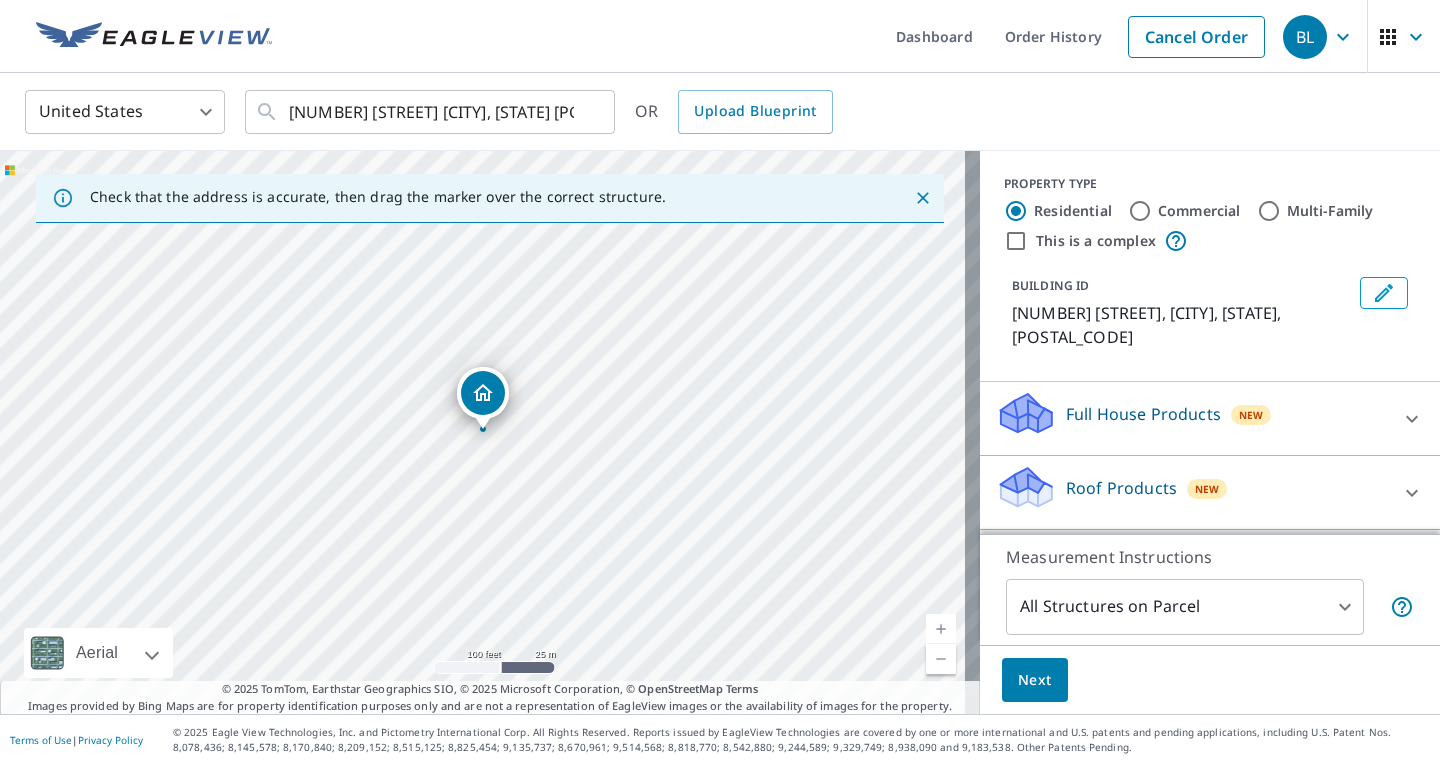 click at bounding box center (941, 629) 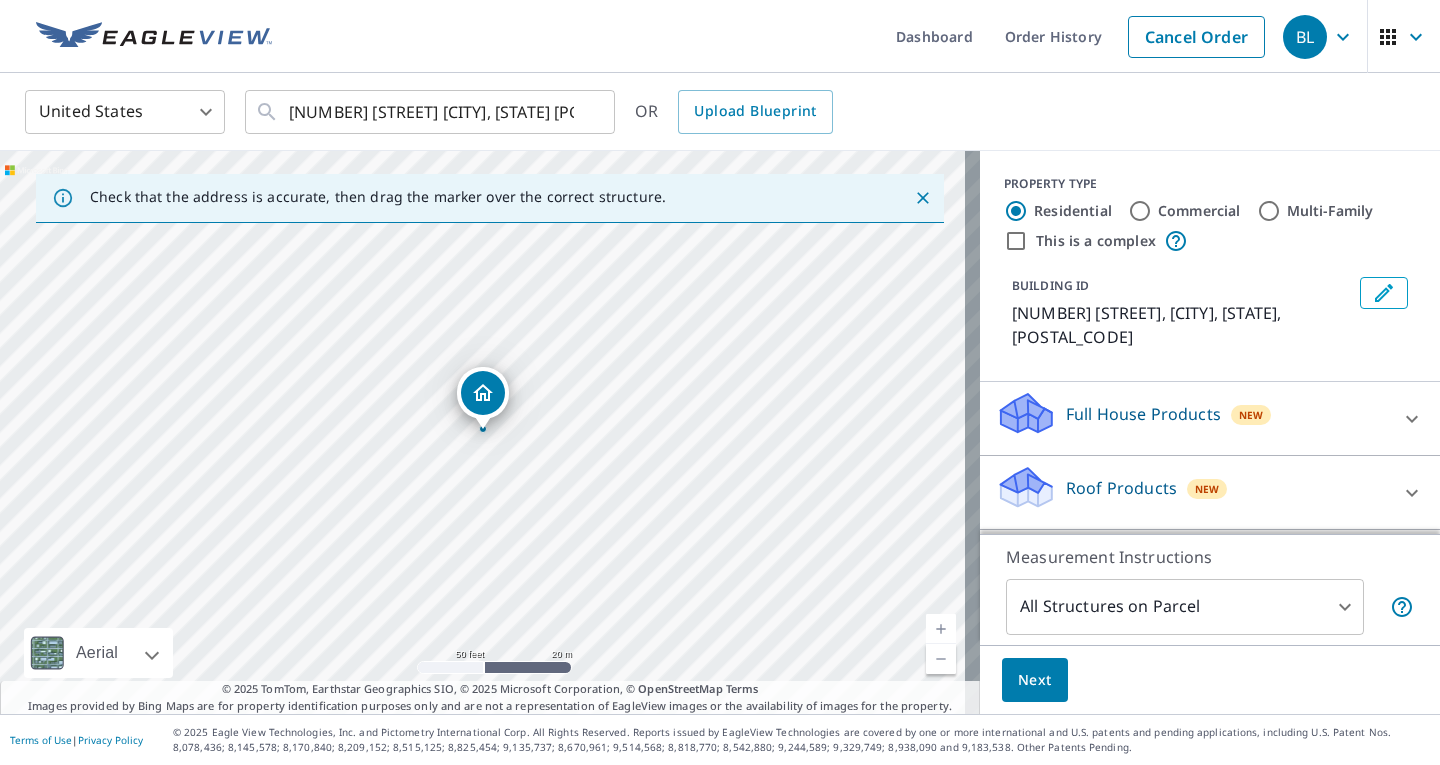 click at bounding box center [941, 629] 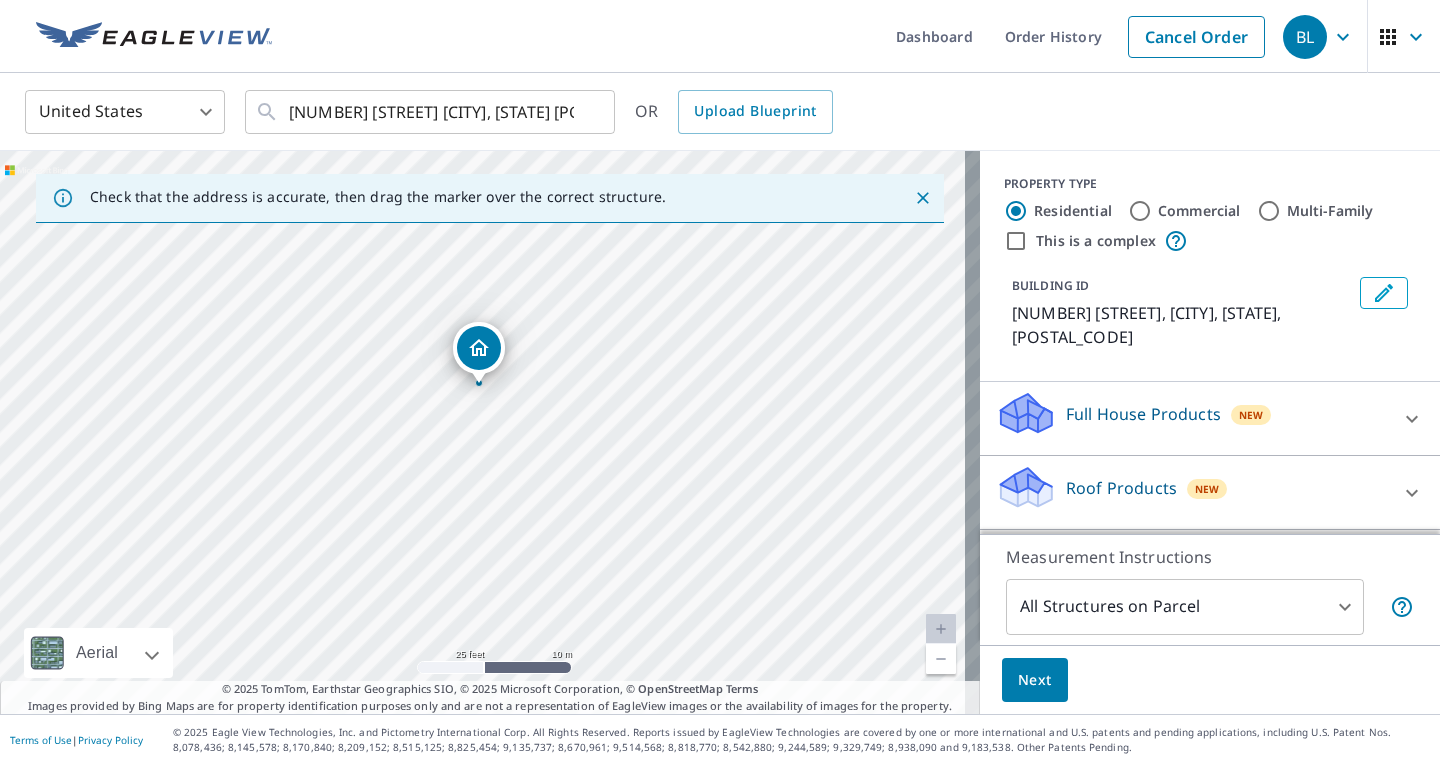 drag, startPoint x: 716, startPoint y: 276, endPoint x: 483, endPoint y: 354, distance: 245.70918 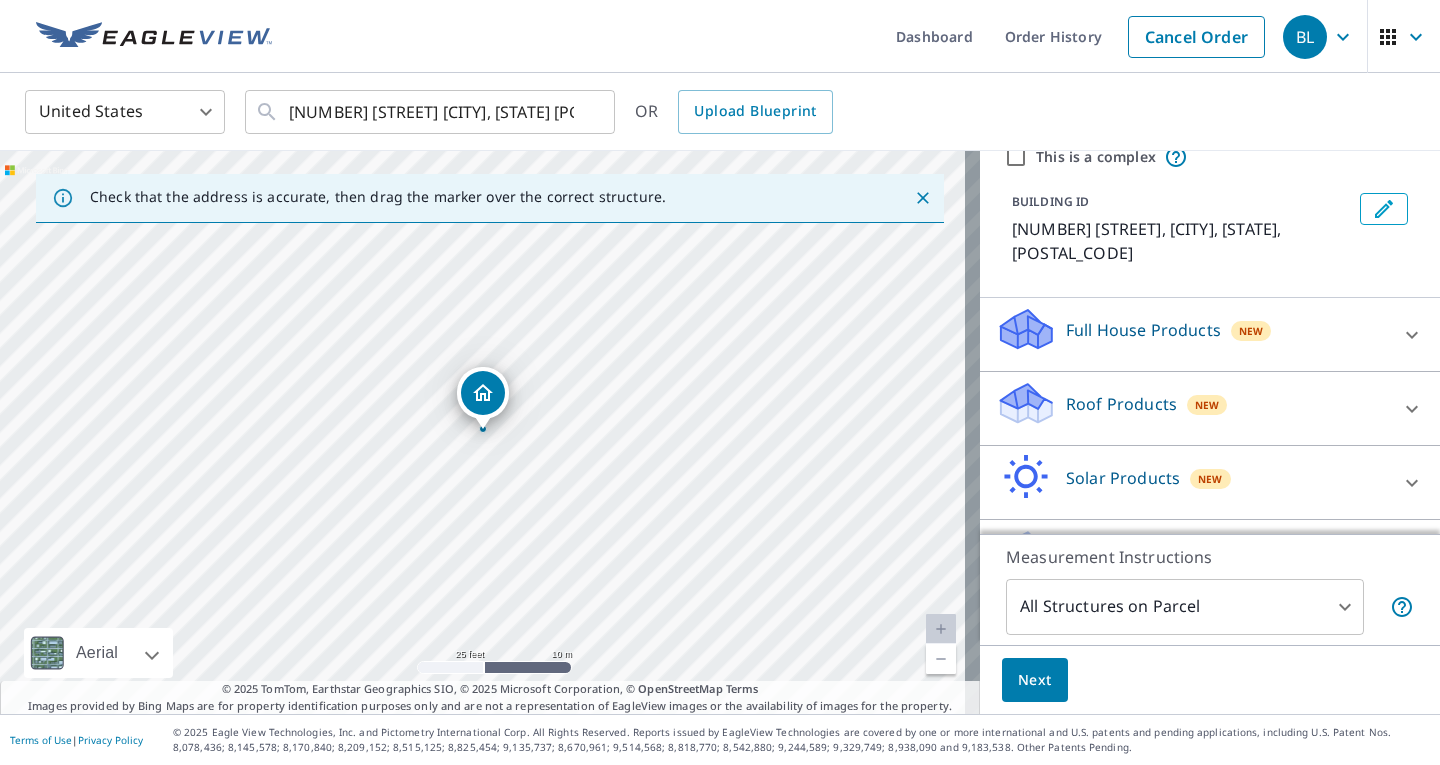 scroll, scrollTop: 88, scrollLeft: 0, axis: vertical 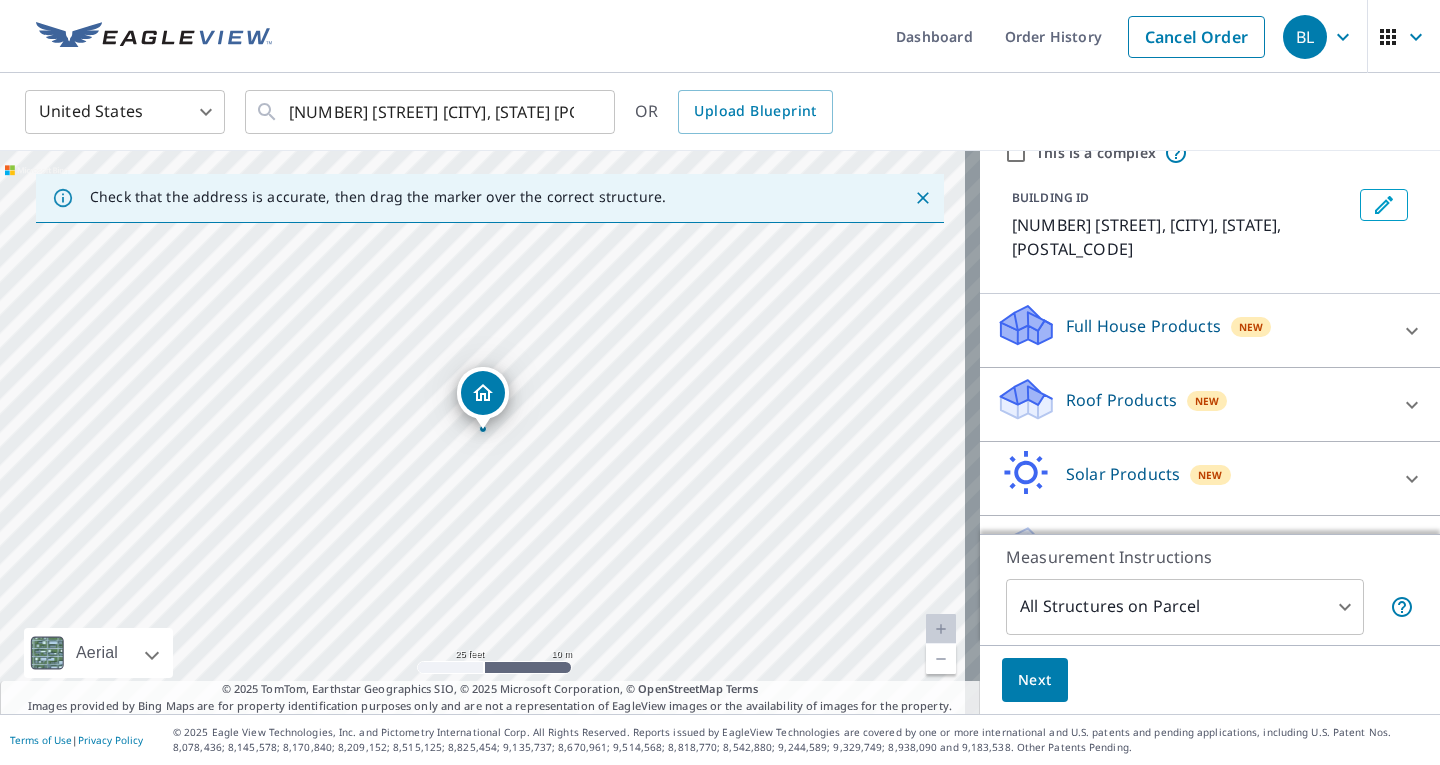click on "Roof Products" at bounding box center (1121, 400) 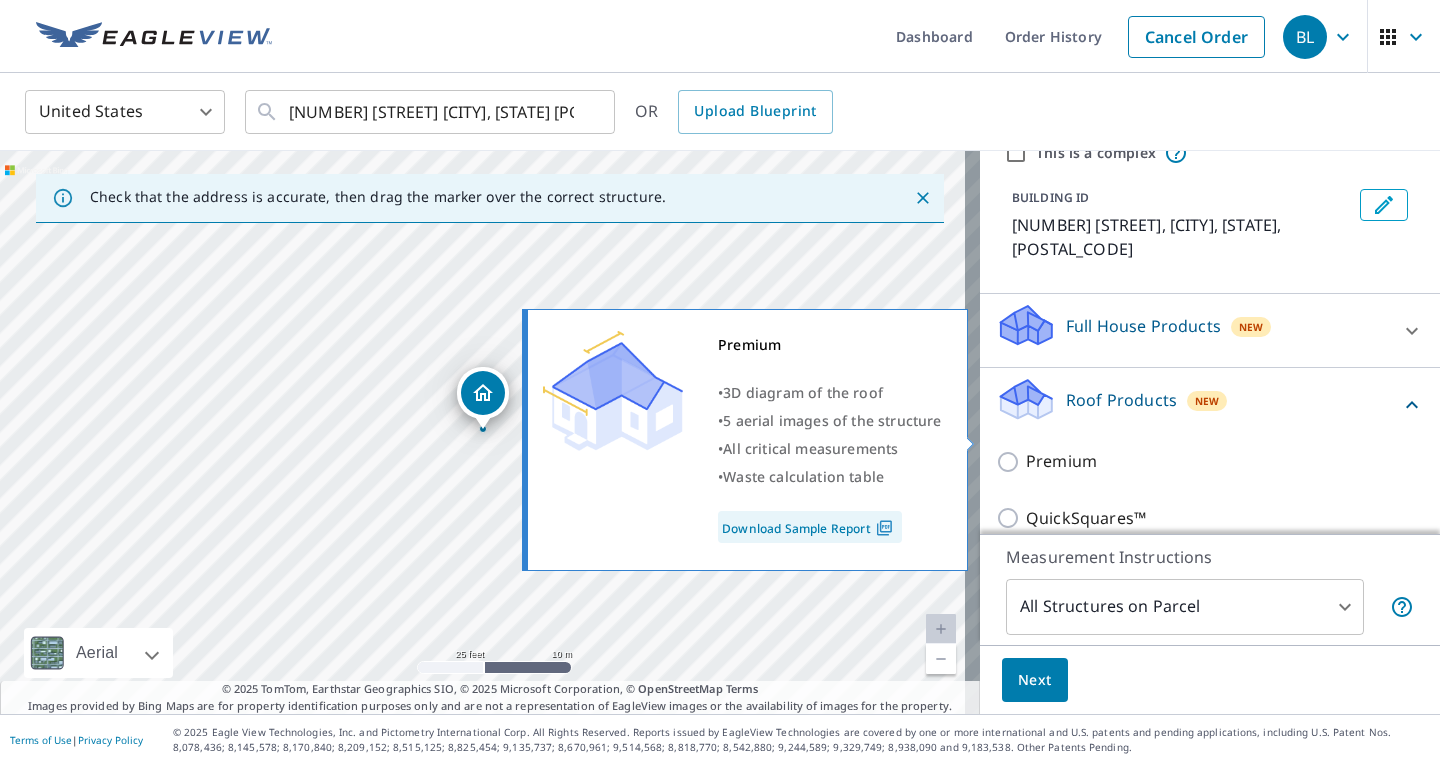 click on "Premium" at bounding box center [1011, 462] 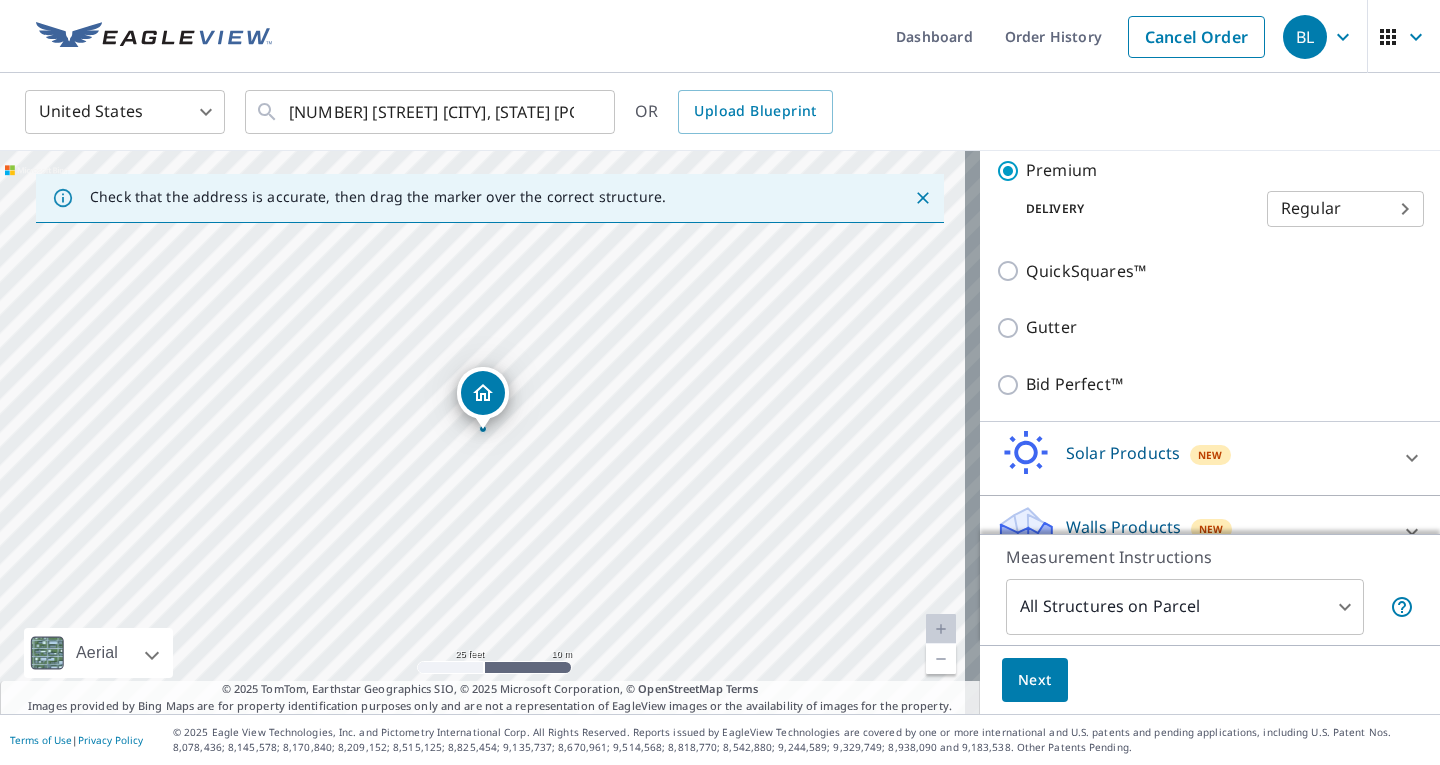 scroll, scrollTop: 414, scrollLeft: 0, axis: vertical 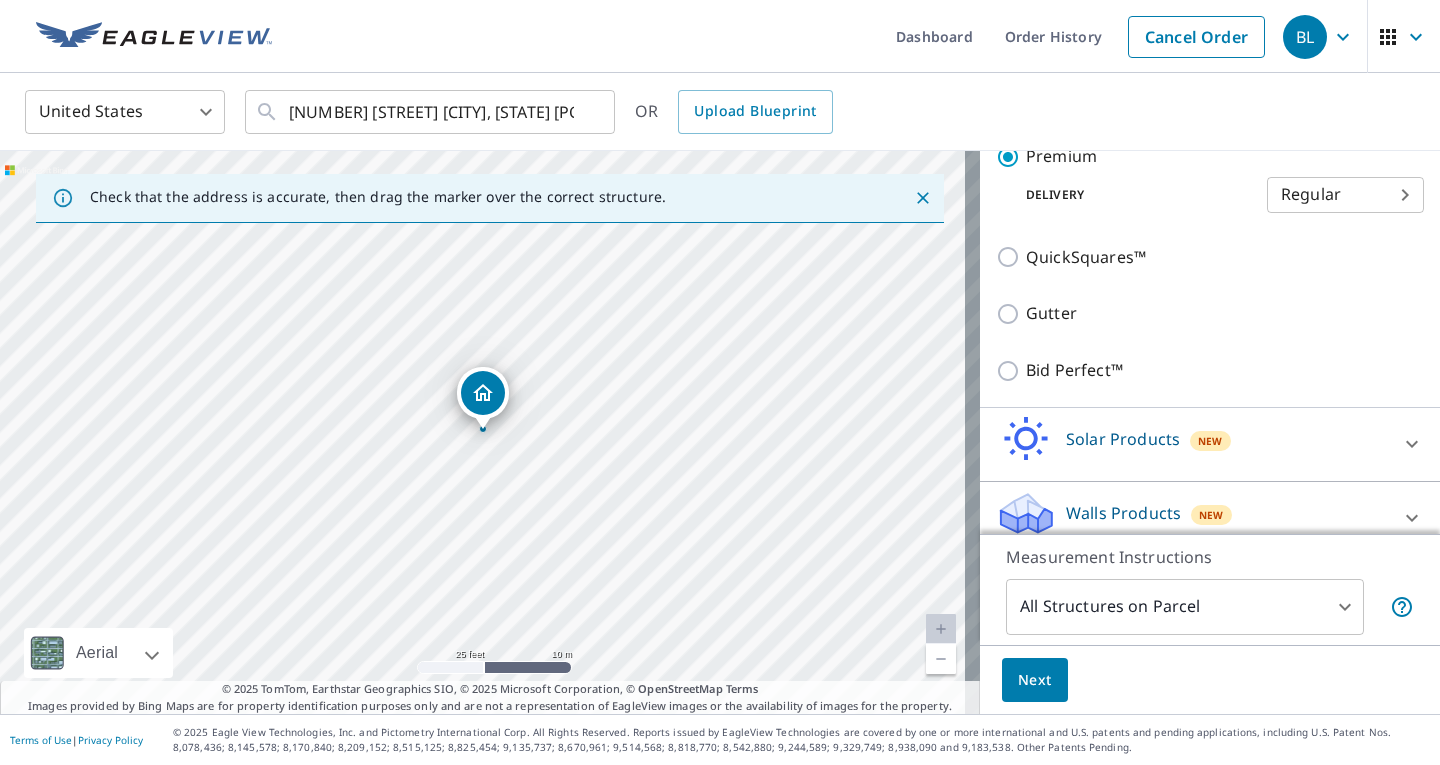 click on "Next" at bounding box center [1035, 680] 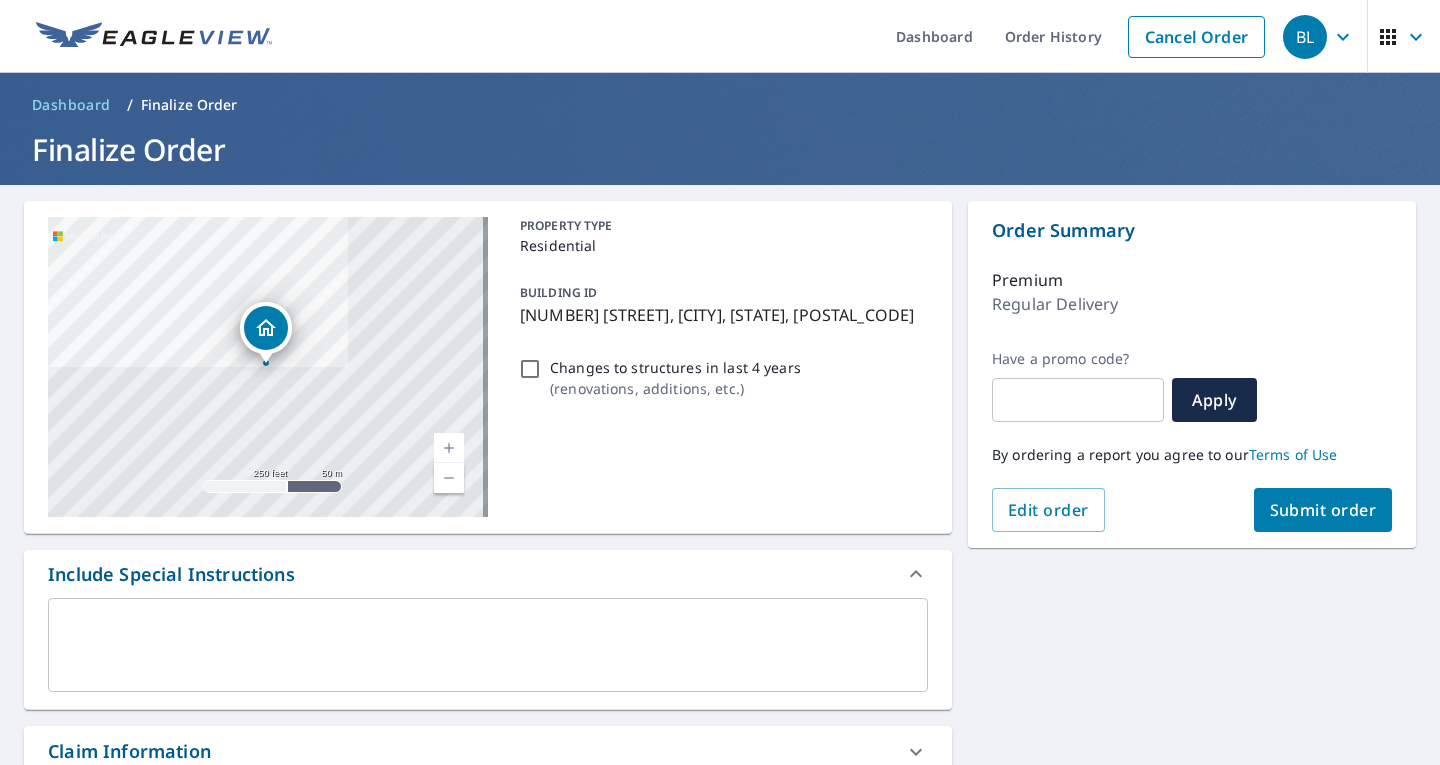click at bounding box center [488, 645] 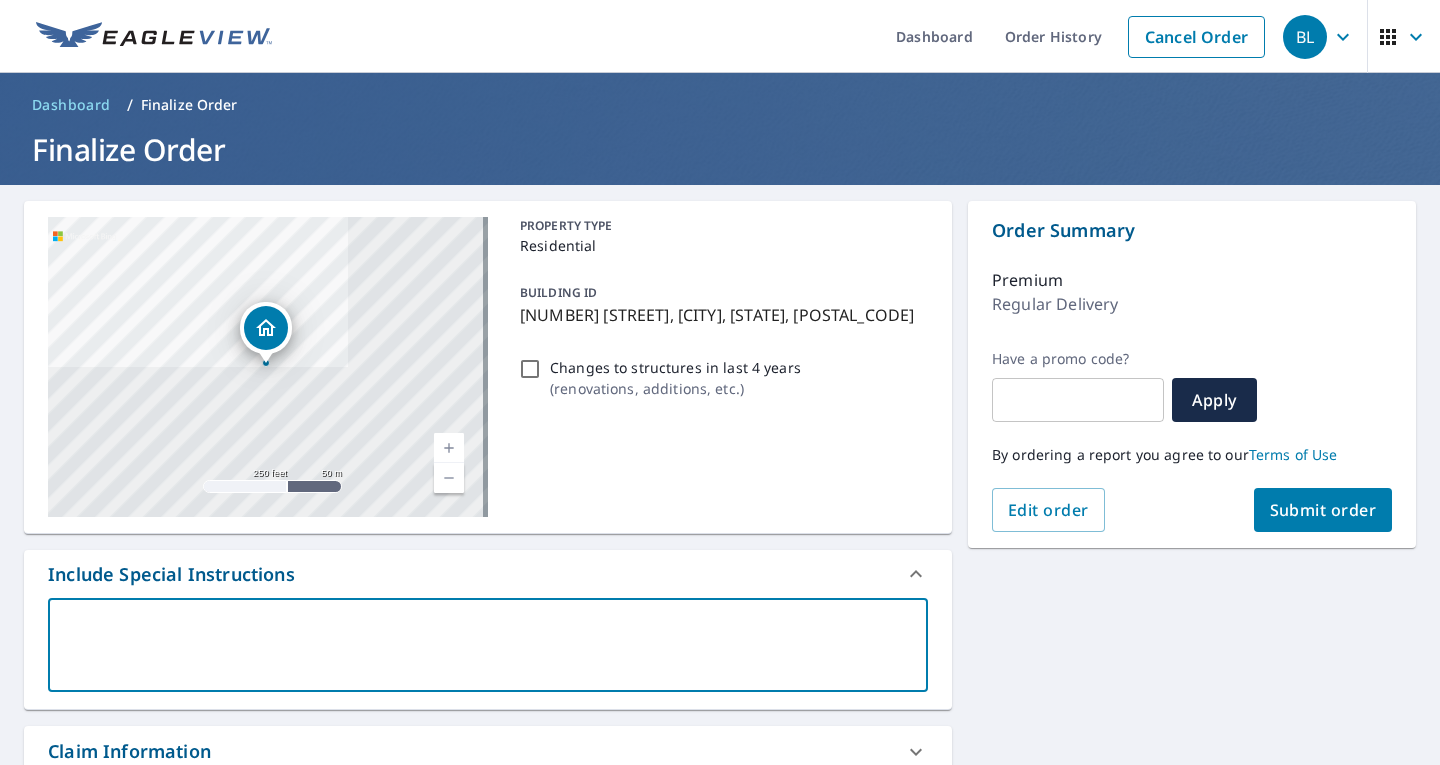 type on "U" 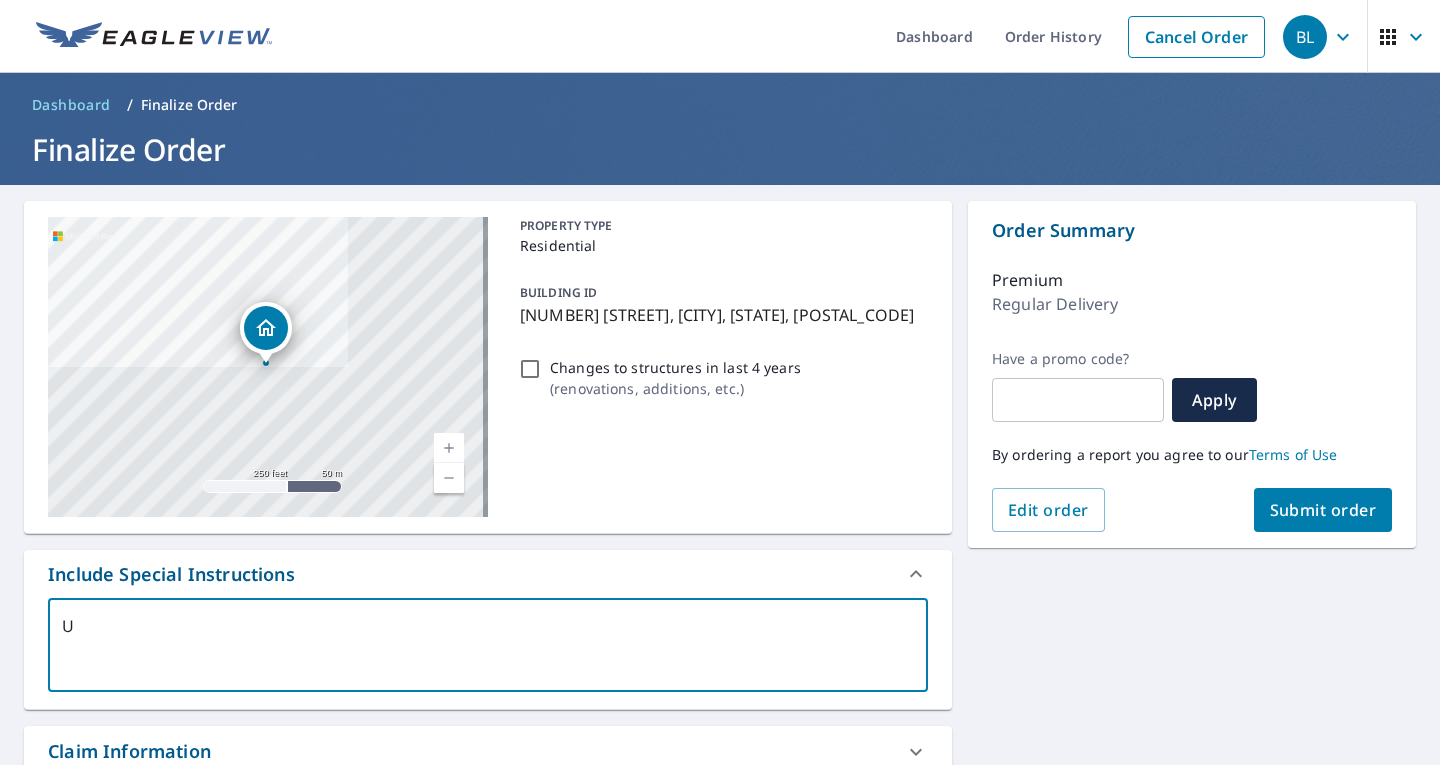 type on "Un" 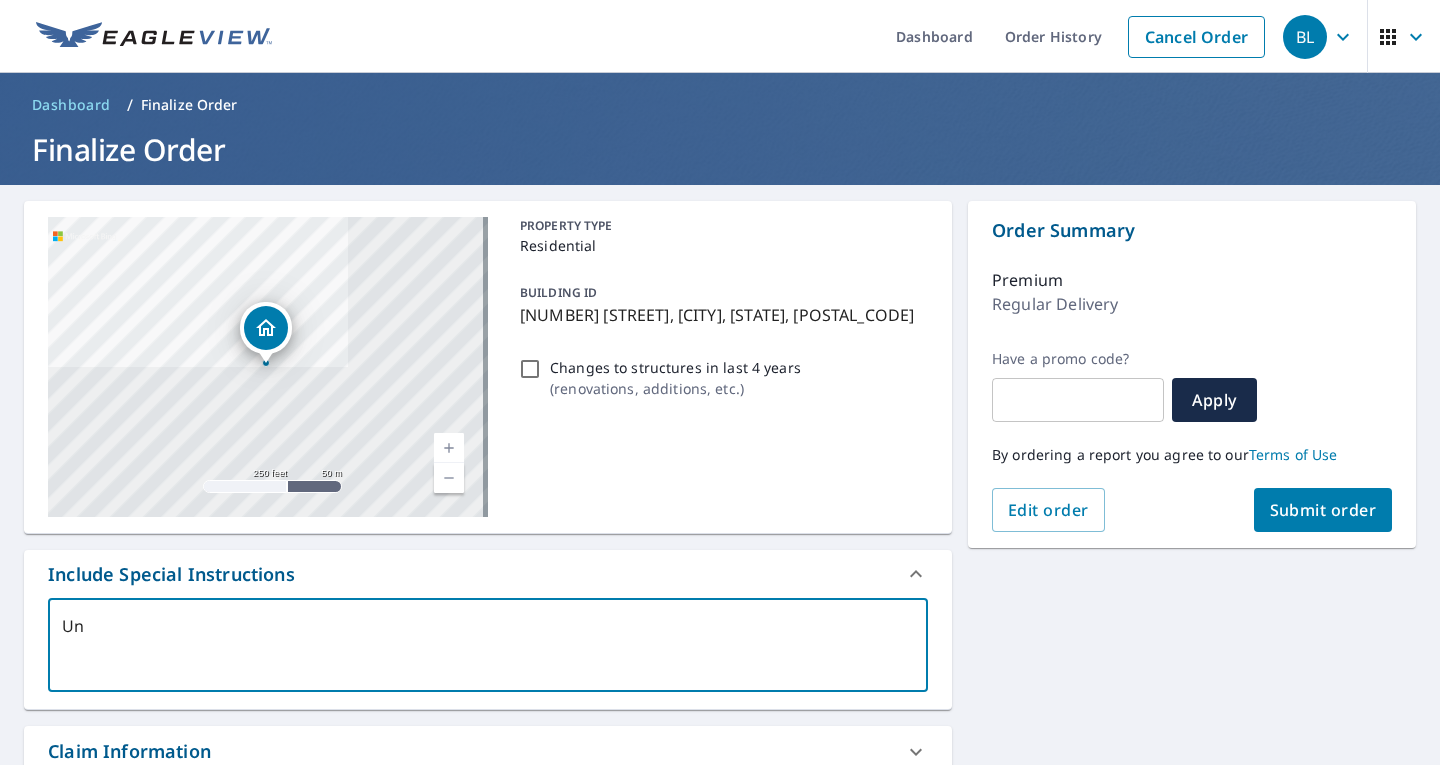 type on "Uni" 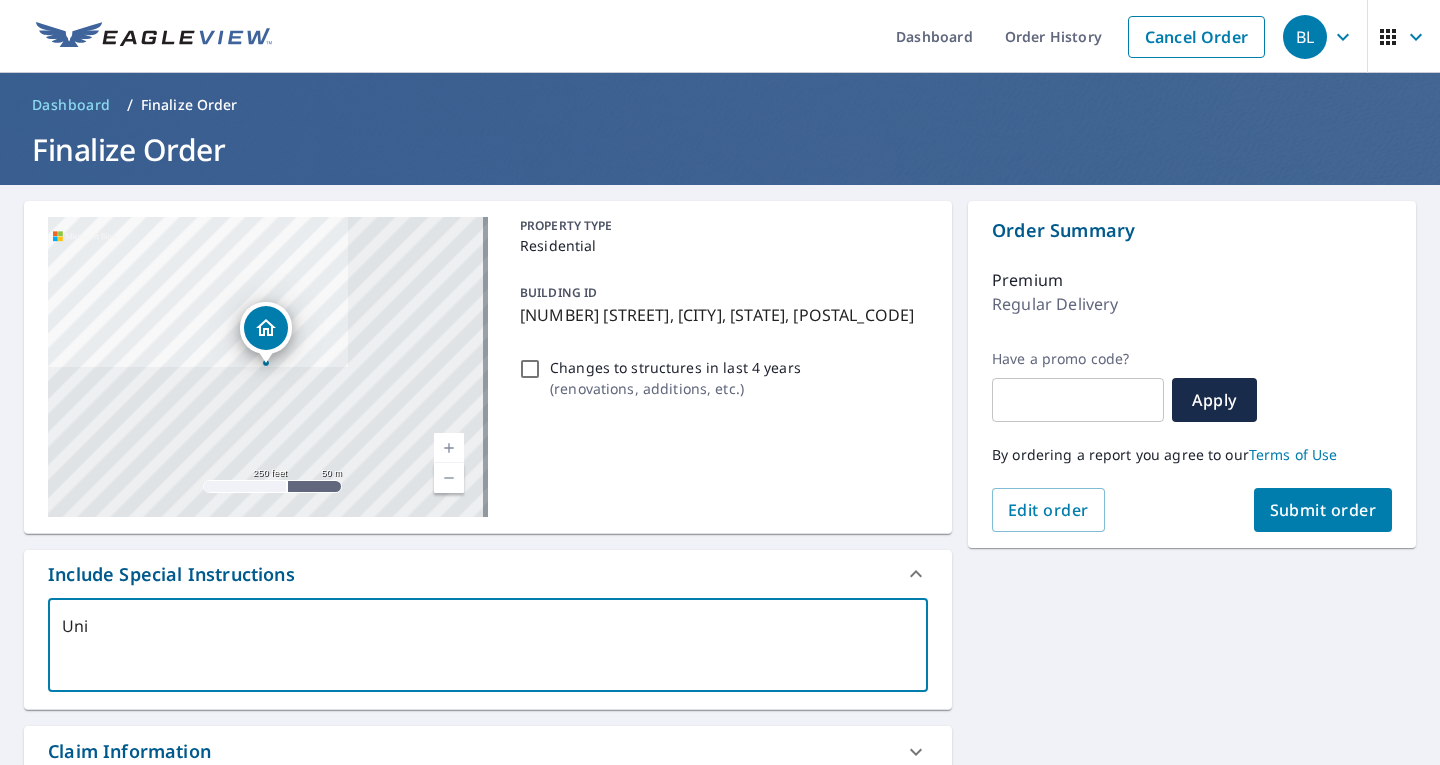 type on "x" 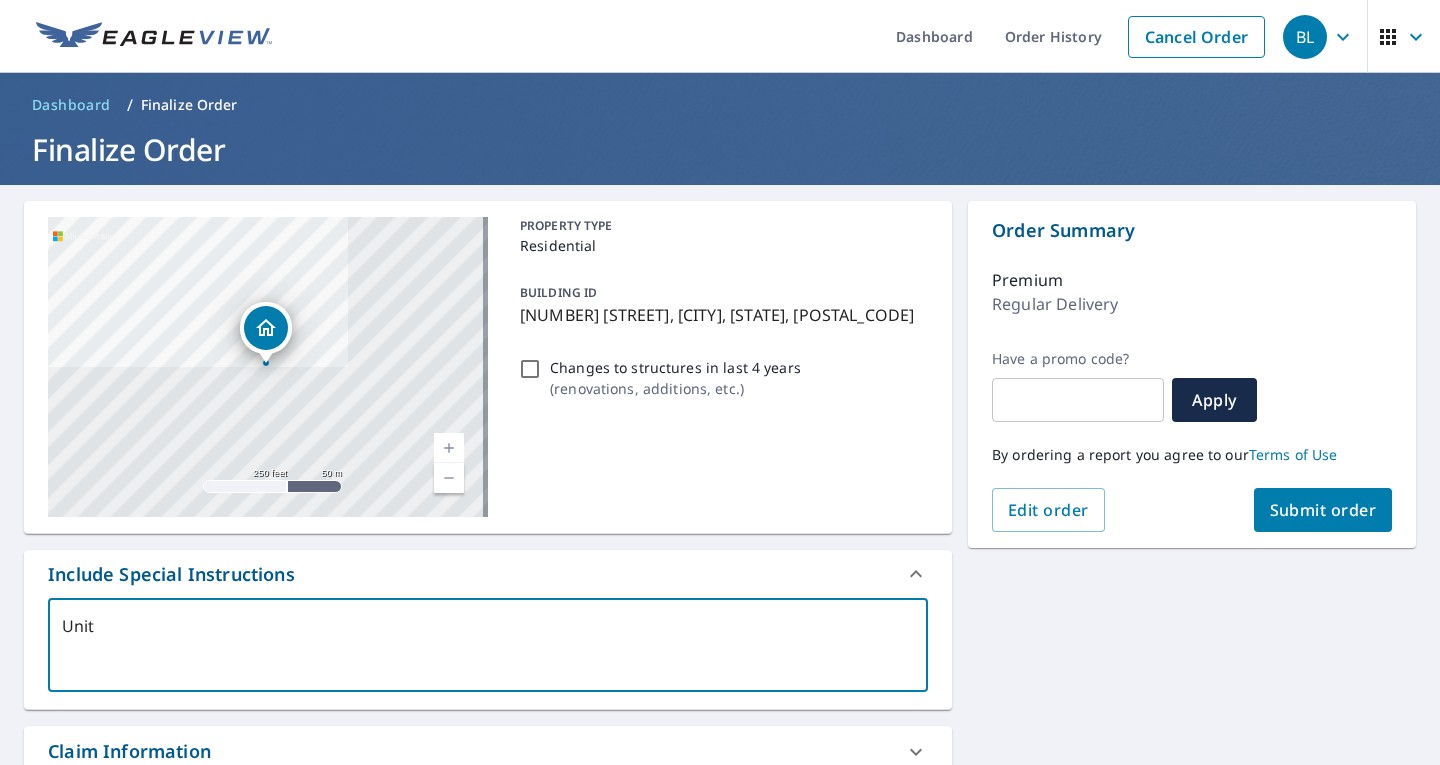 type on "Unit" 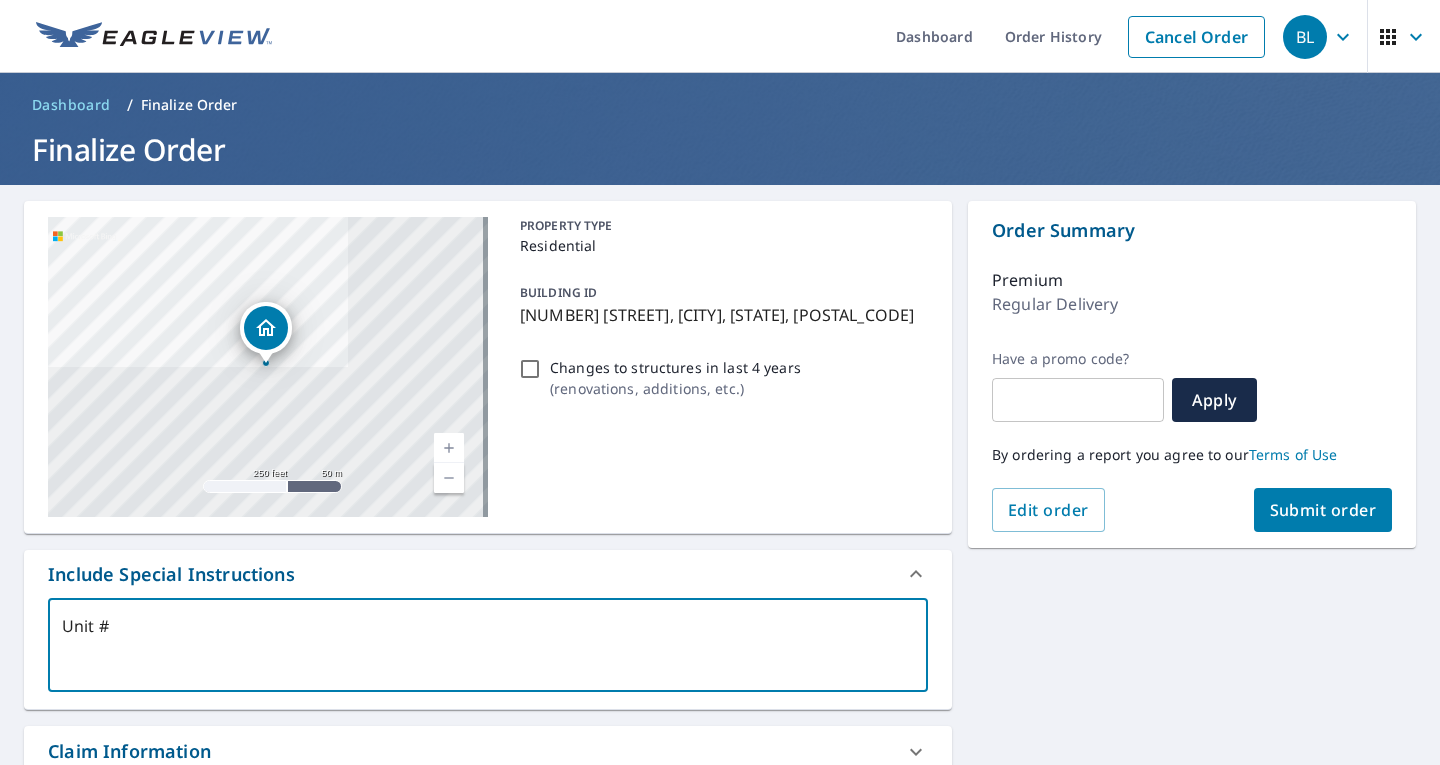type on "Unit #[NUMBER]" 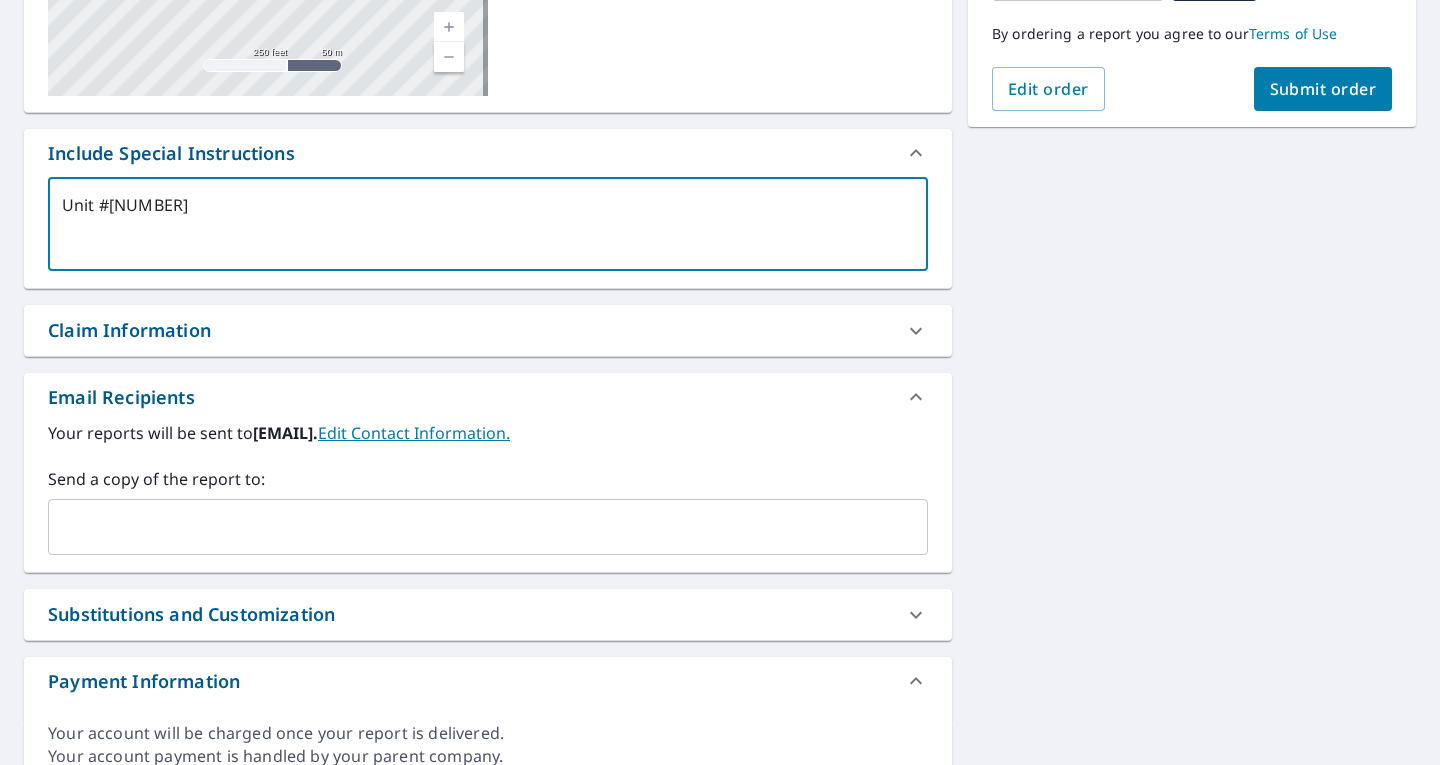scroll, scrollTop: 434, scrollLeft: 0, axis: vertical 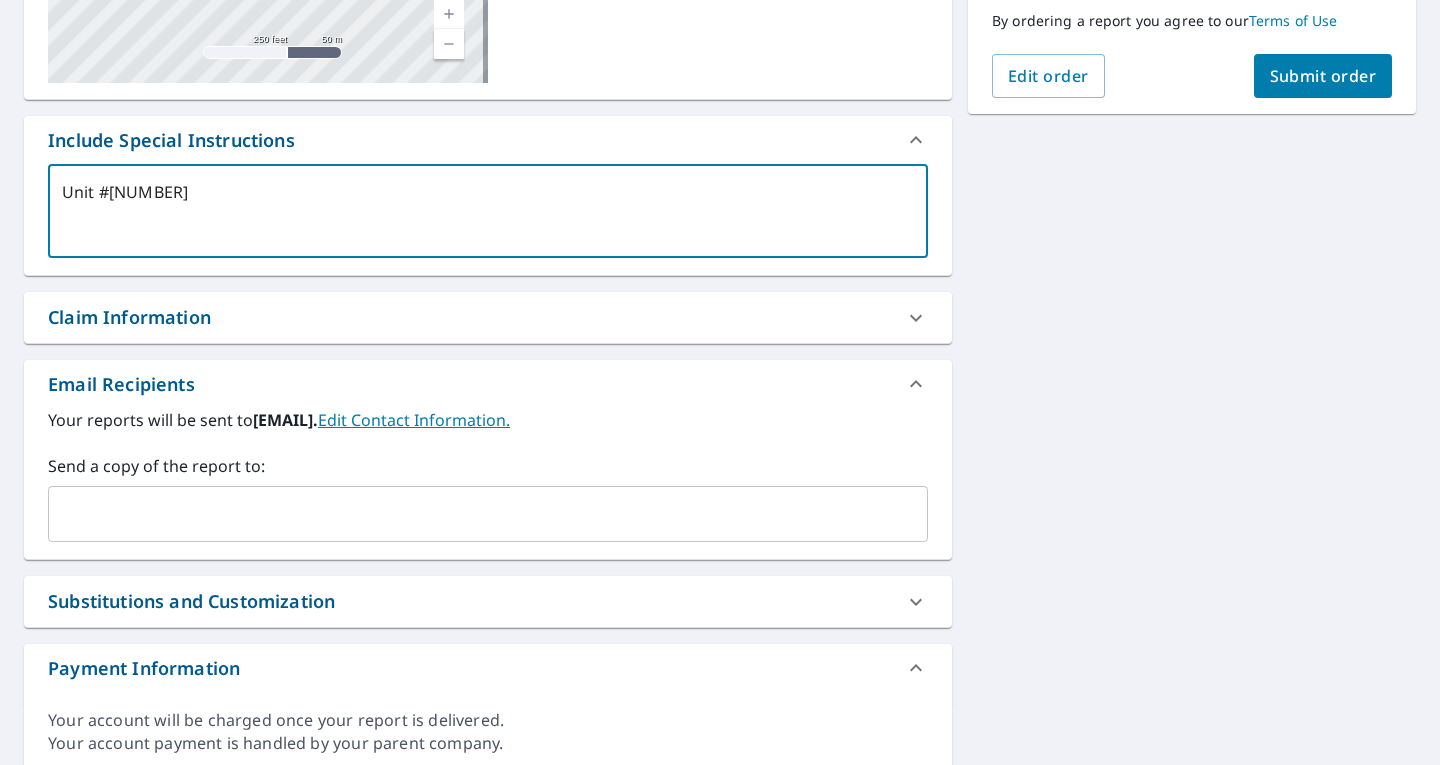 type on "Unit #[NUMBER]" 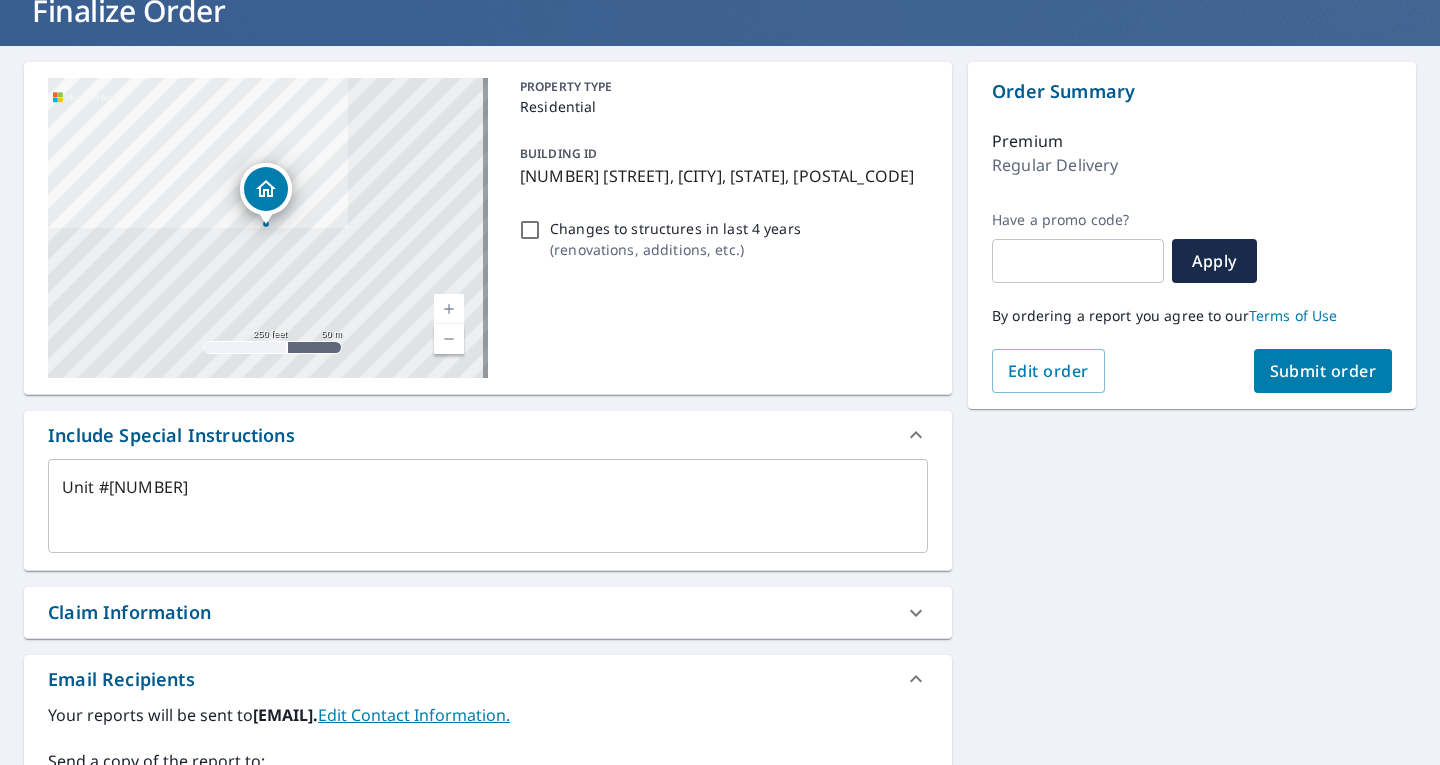 scroll, scrollTop: 137, scrollLeft: 0, axis: vertical 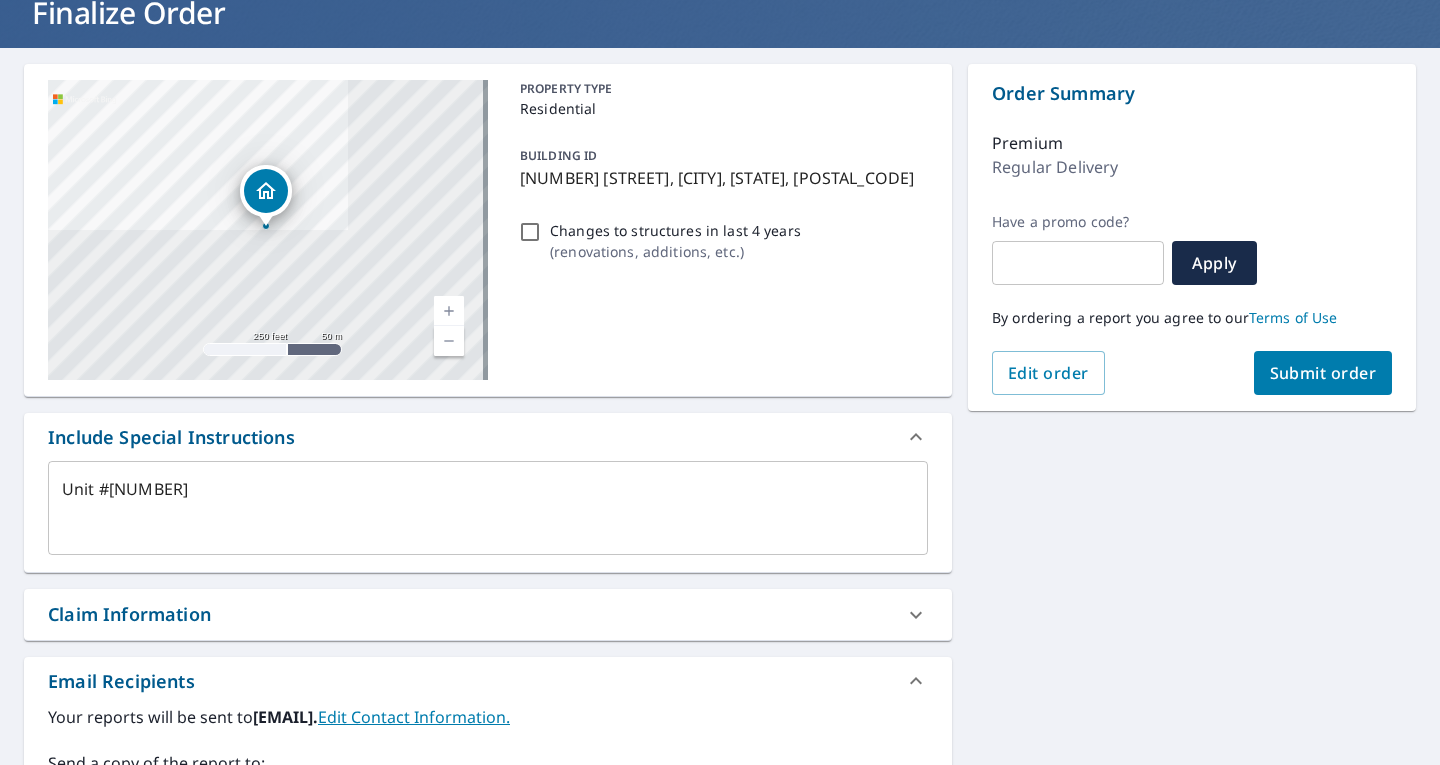 type on "[EMAIL]" 